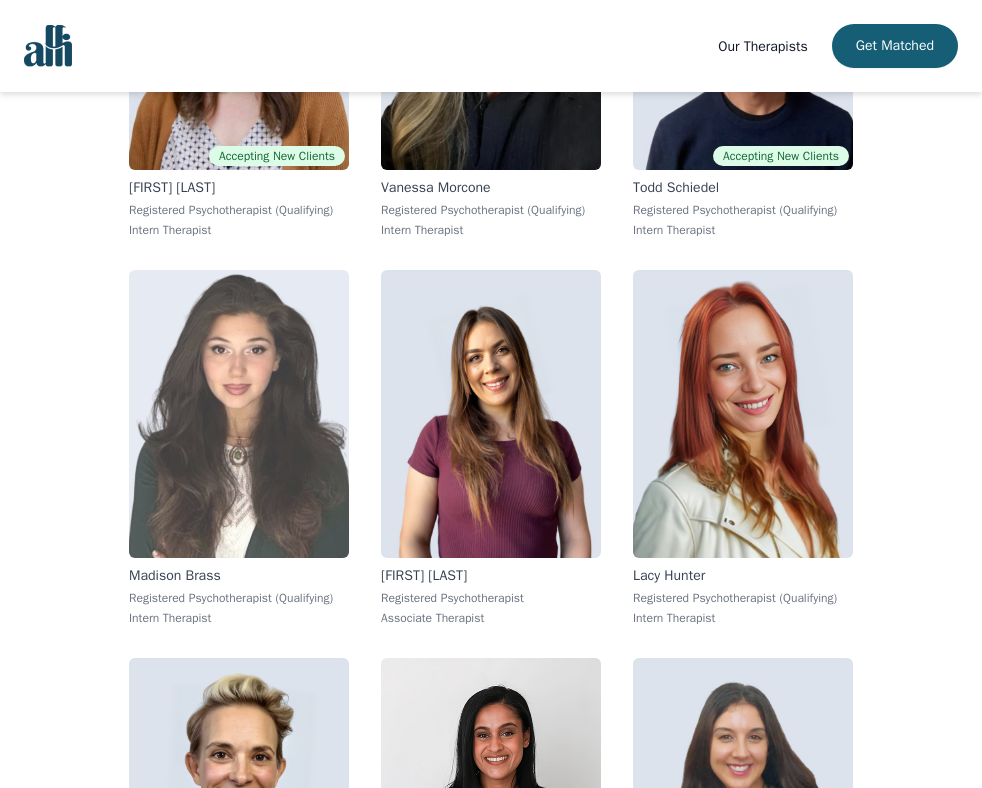 scroll, scrollTop: 3387, scrollLeft: 0, axis: vertical 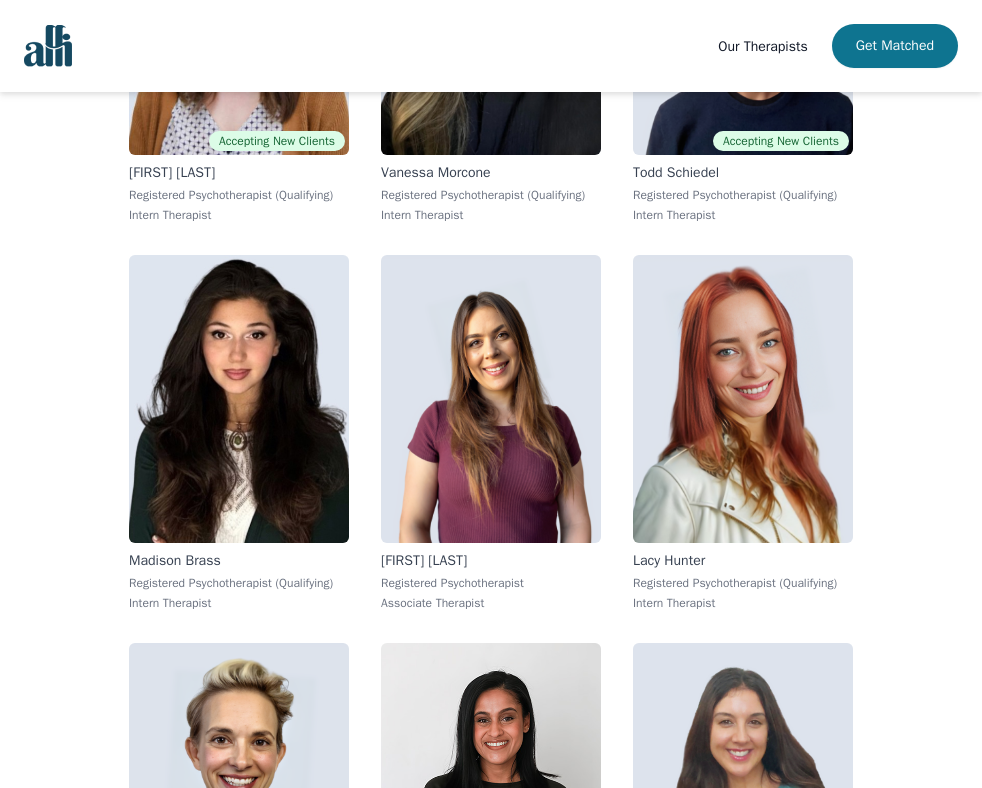 click on "Get Matched" at bounding box center (895, 46) 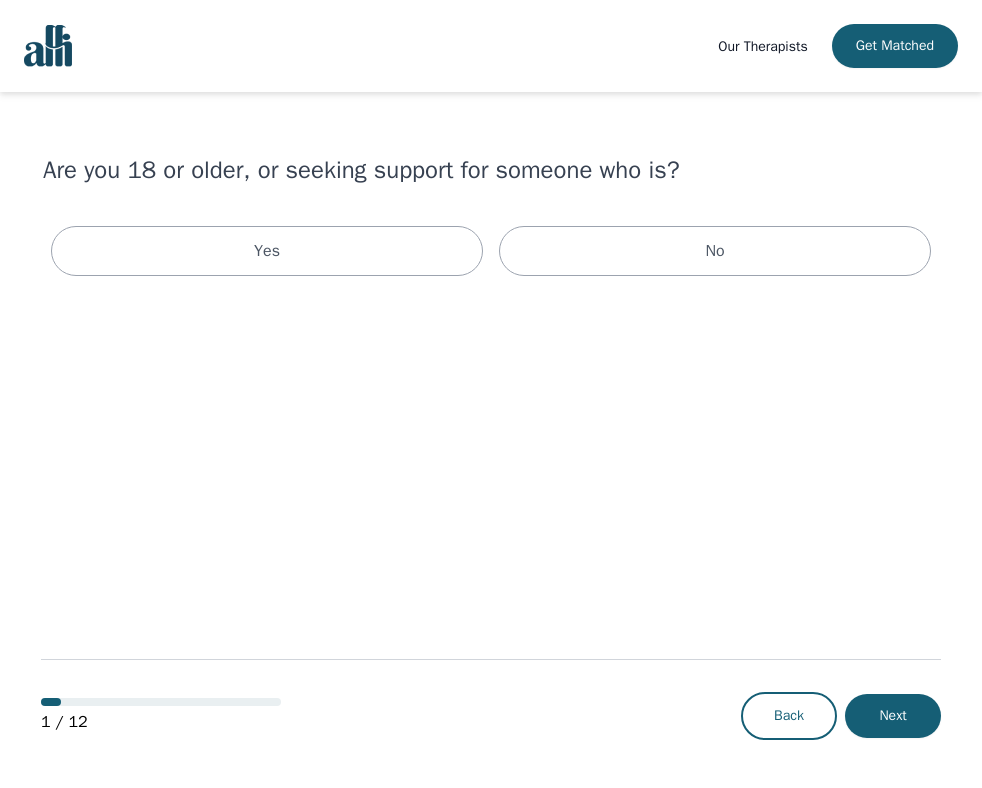 scroll, scrollTop: 0, scrollLeft: 0, axis: both 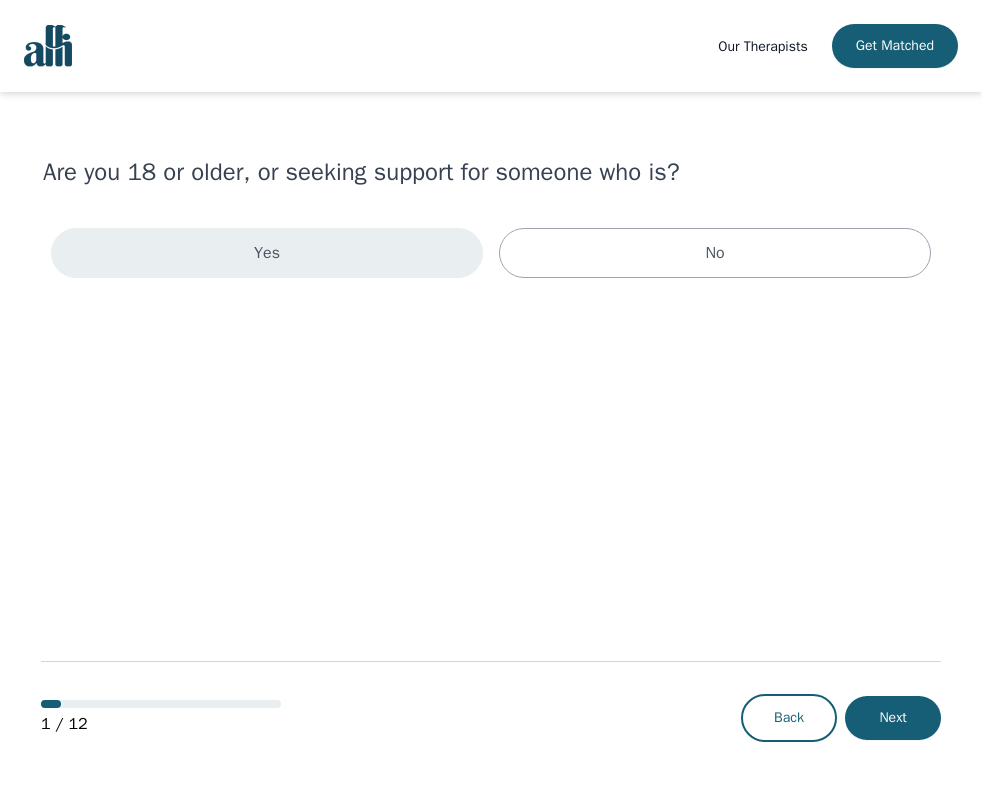click on "Yes" at bounding box center [267, 253] 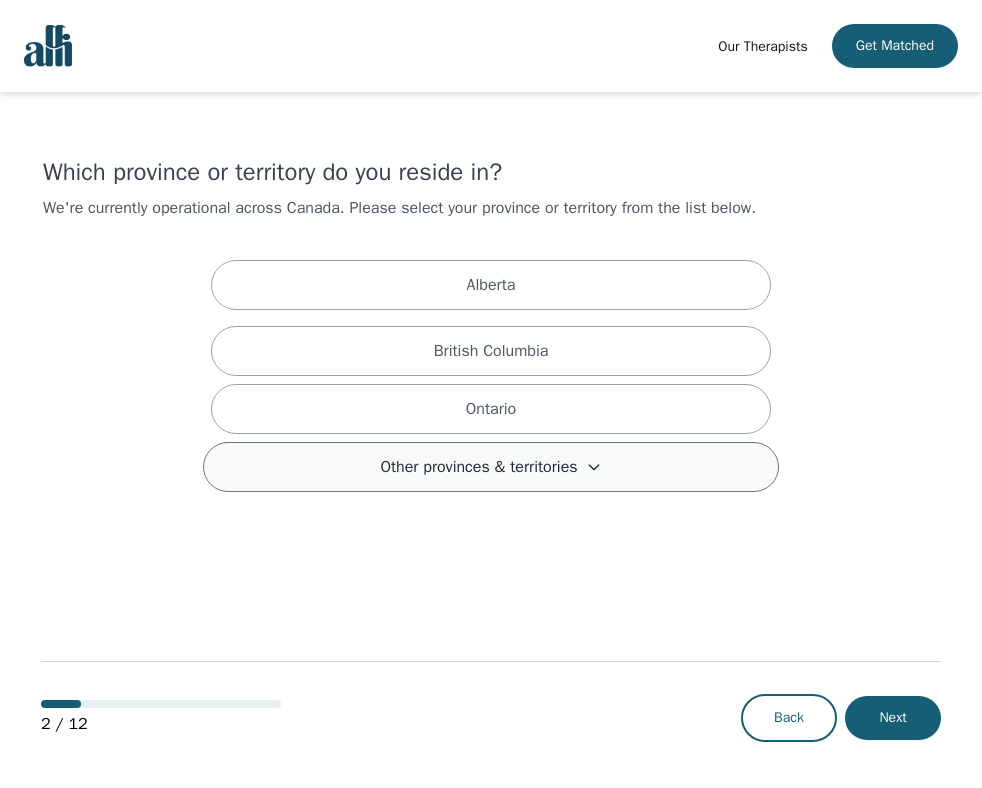 click on "Other provinces & territories" at bounding box center (478, 467) 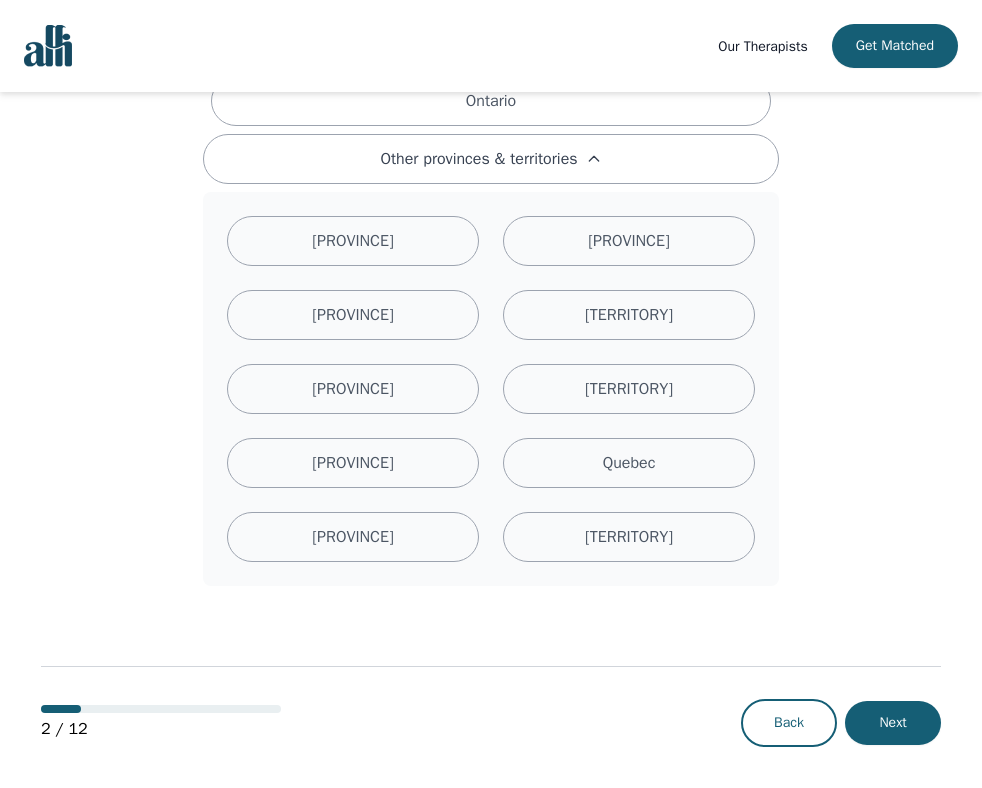 scroll, scrollTop: 339, scrollLeft: 0, axis: vertical 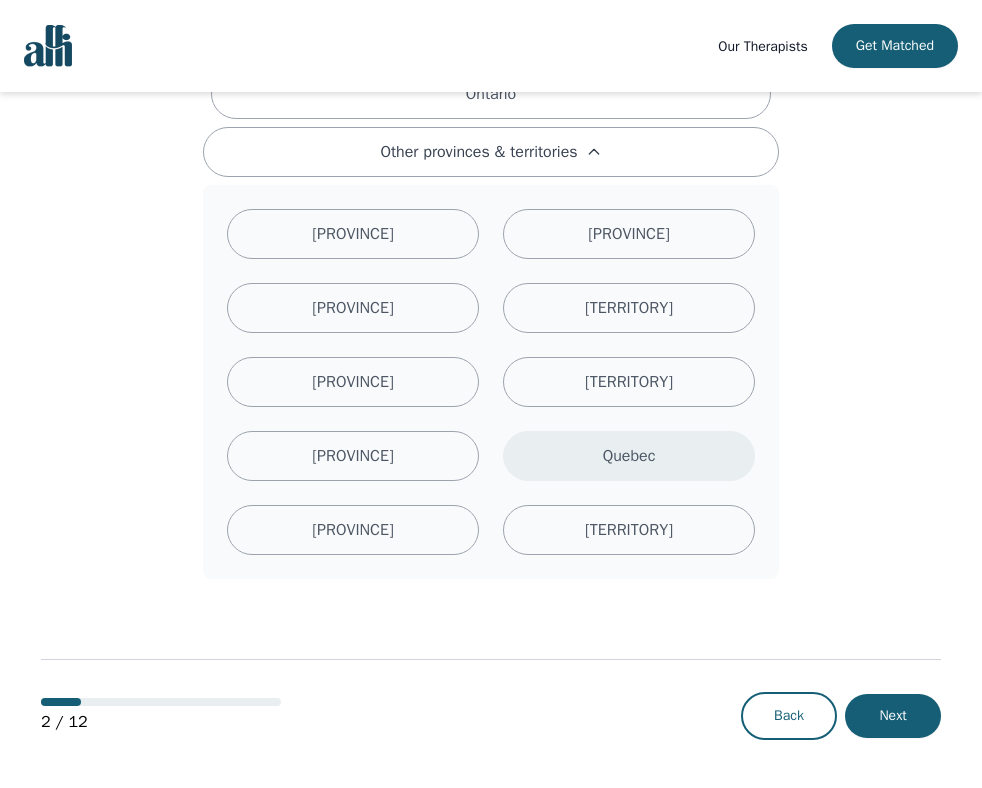 click on "Quebec" at bounding box center [629, 456] 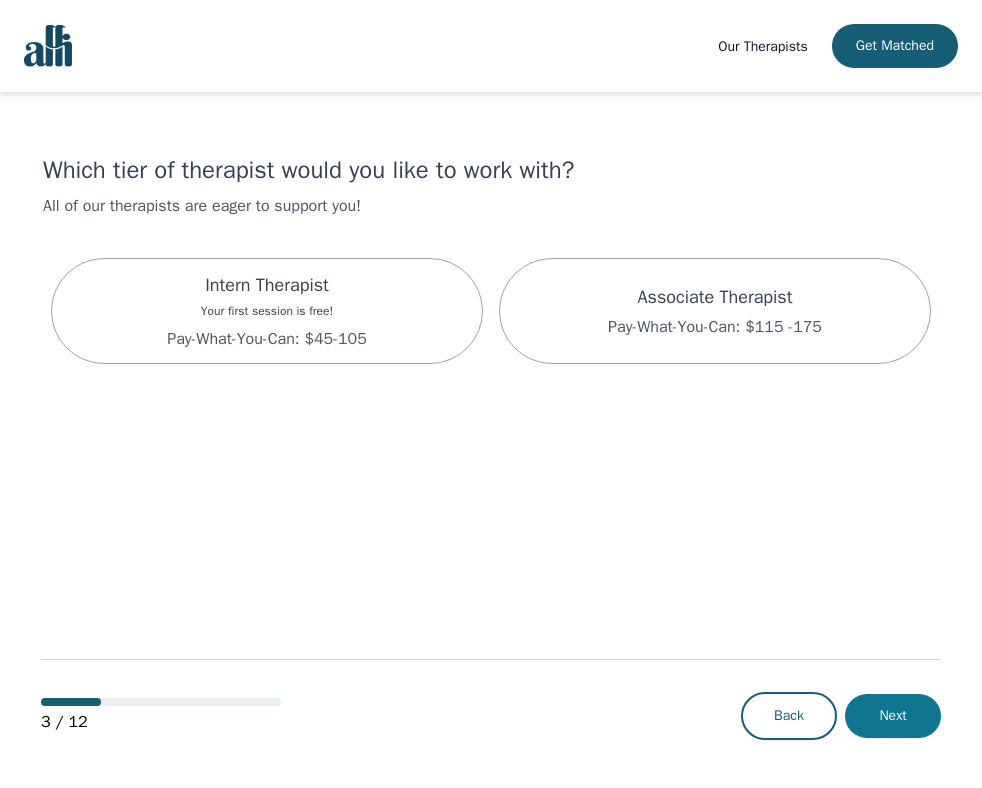 scroll, scrollTop: 0, scrollLeft: 0, axis: both 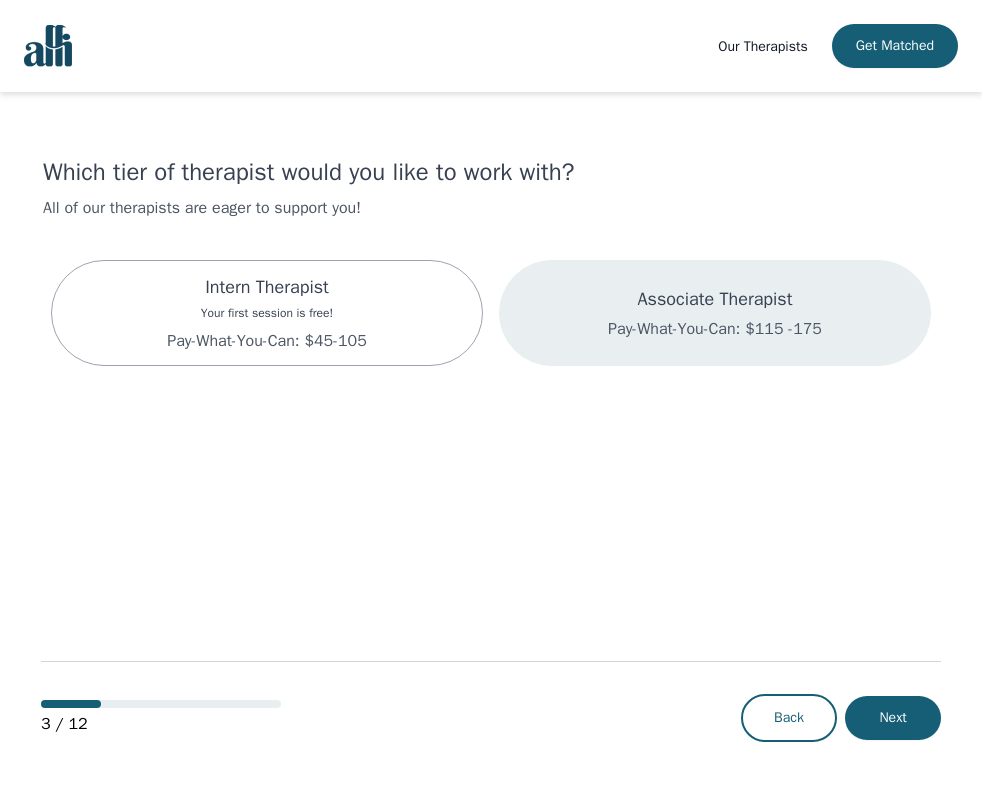 click on "Pay-What-You-Can: $115 -175" at bounding box center [715, 329] 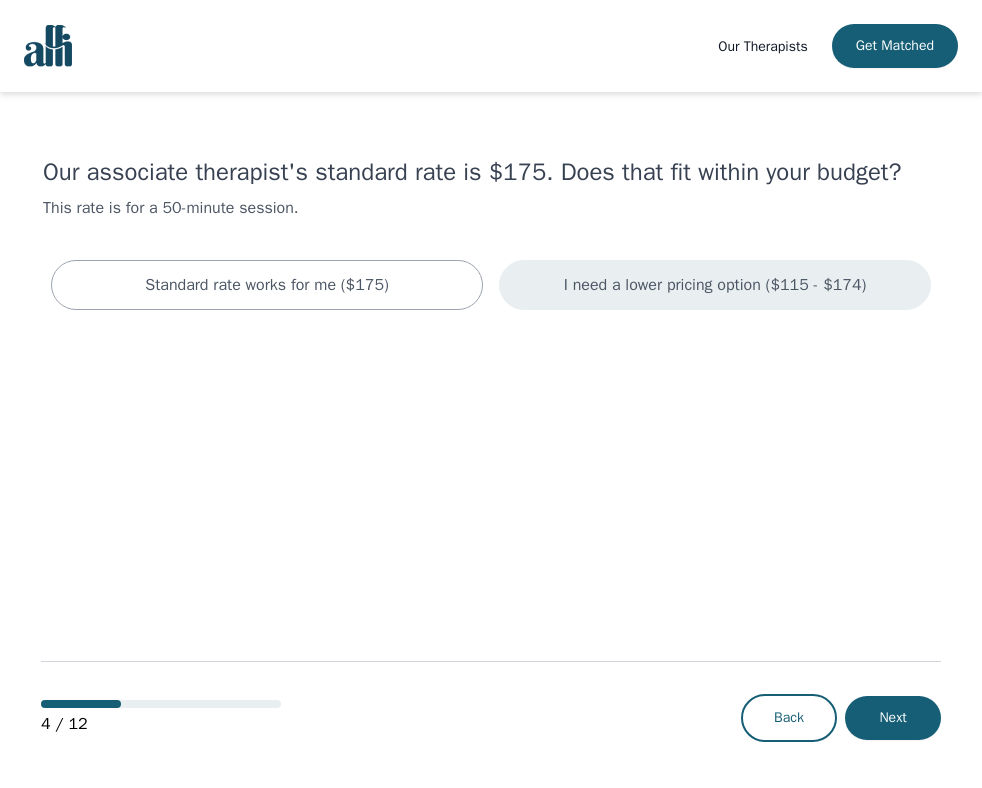 click on "I need a lower pricing option ($115 - $174)" at bounding box center (267, 285) 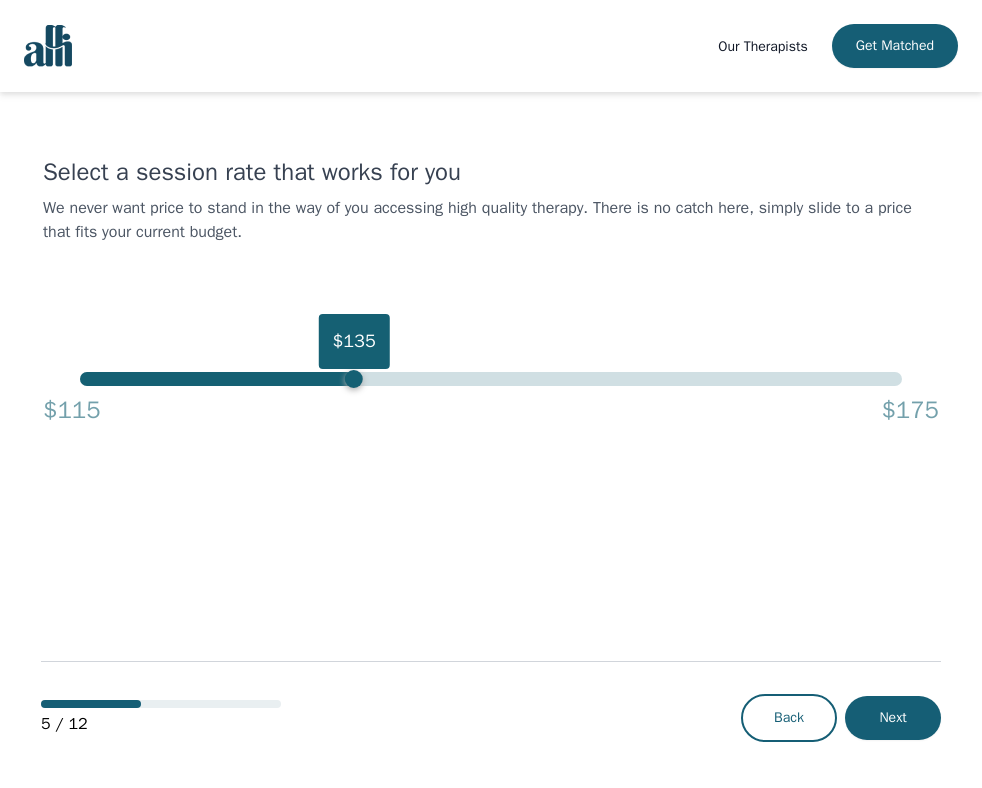 drag, startPoint x: 904, startPoint y: 384, endPoint x: 350, endPoint y: 396, distance: 554.12994 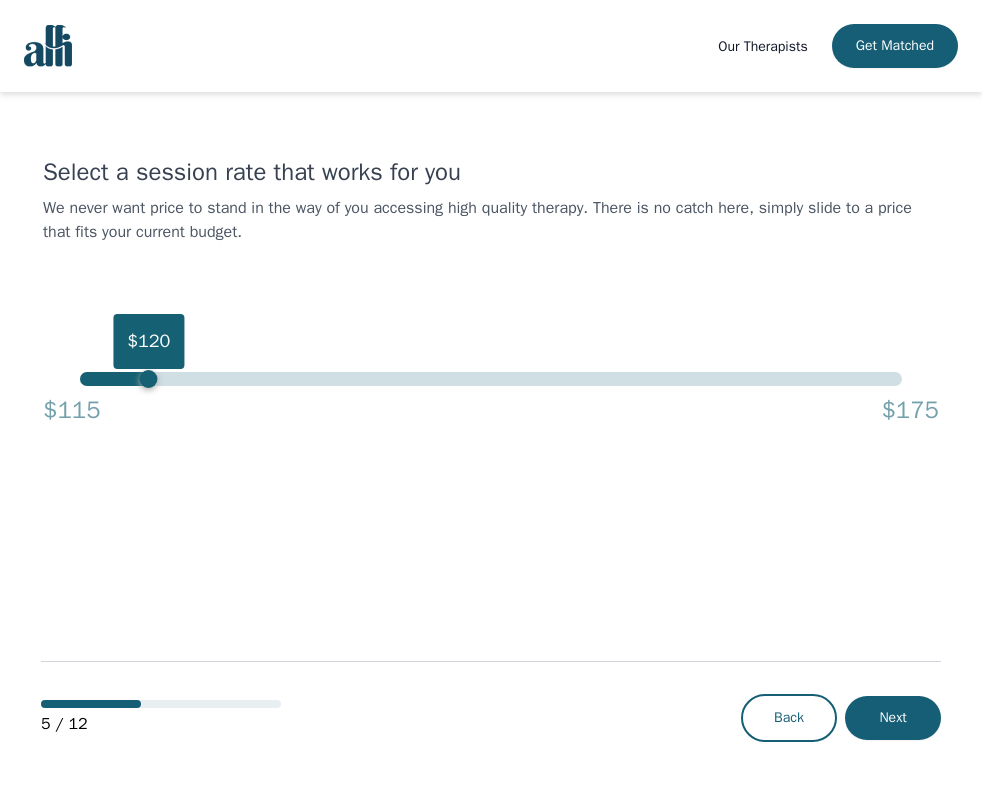 drag, startPoint x: 347, startPoint y: 378, endPoint x: 151, endPoint y: 380, distance: 196.01021 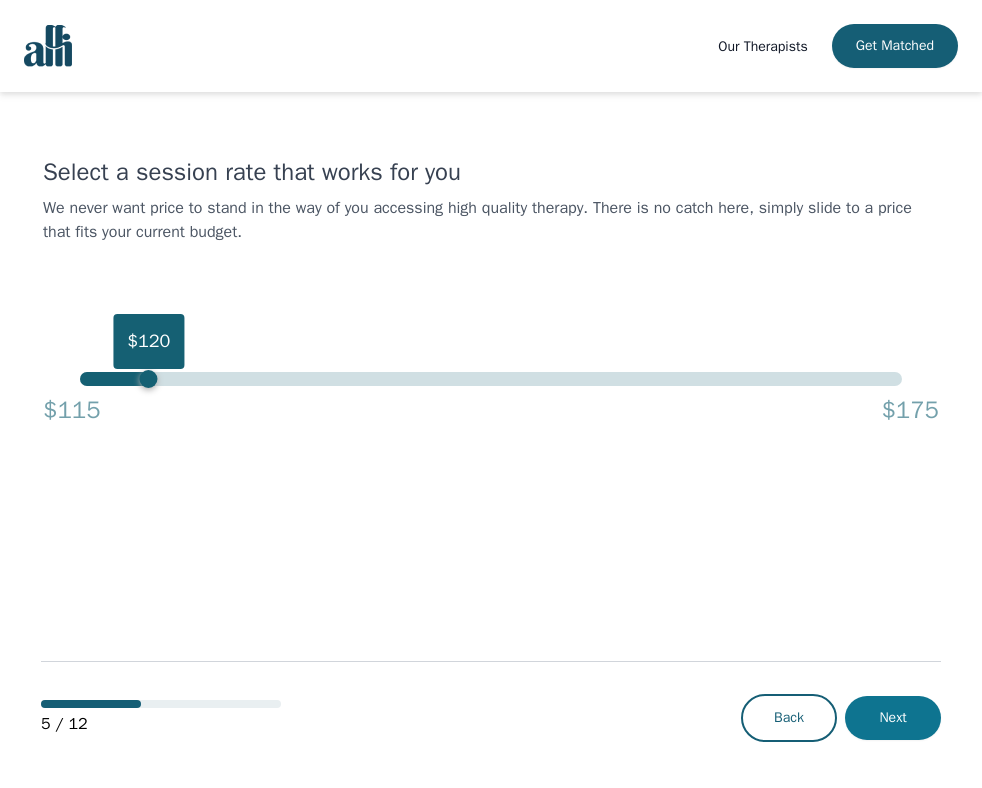click on "Next" at bounding box center [893, 718] 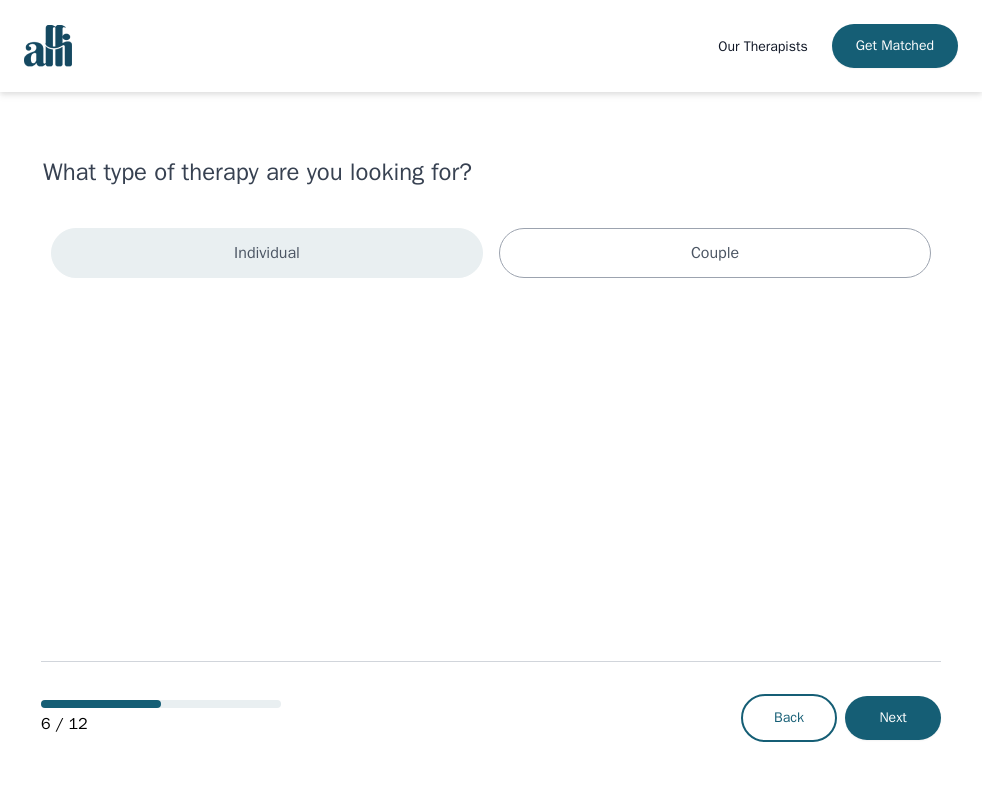 click on "Individual" at bounding box center [267, 253] 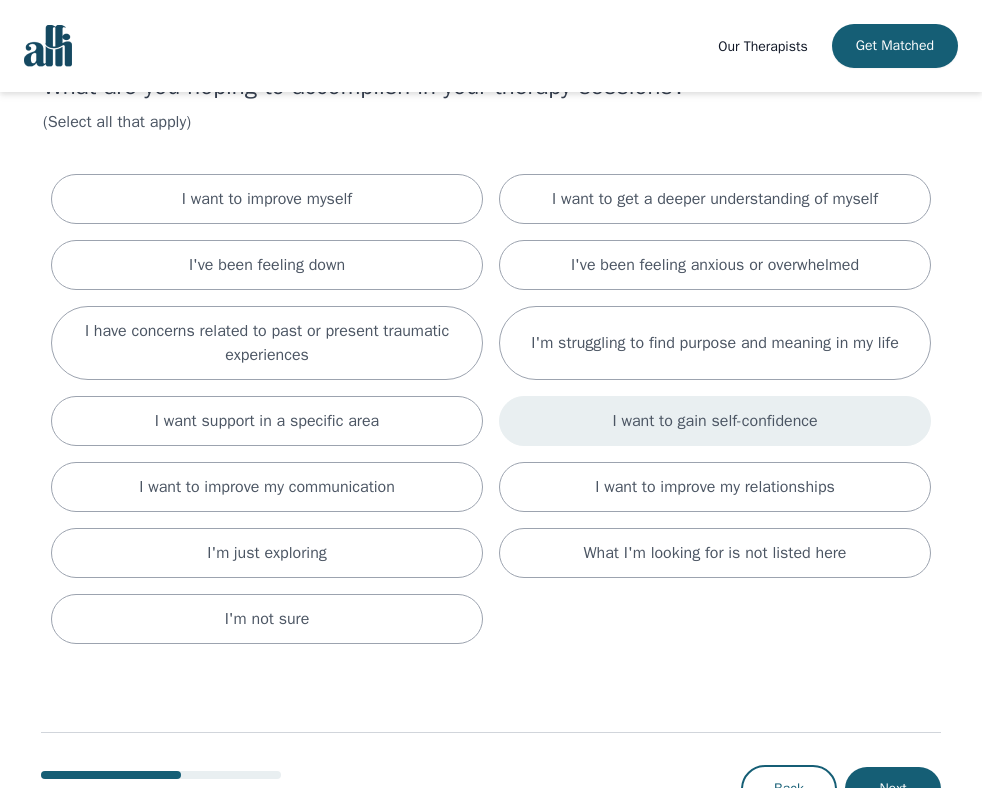 scroll, scrollTop: 89, scrollLeft: 0, axis: vertical 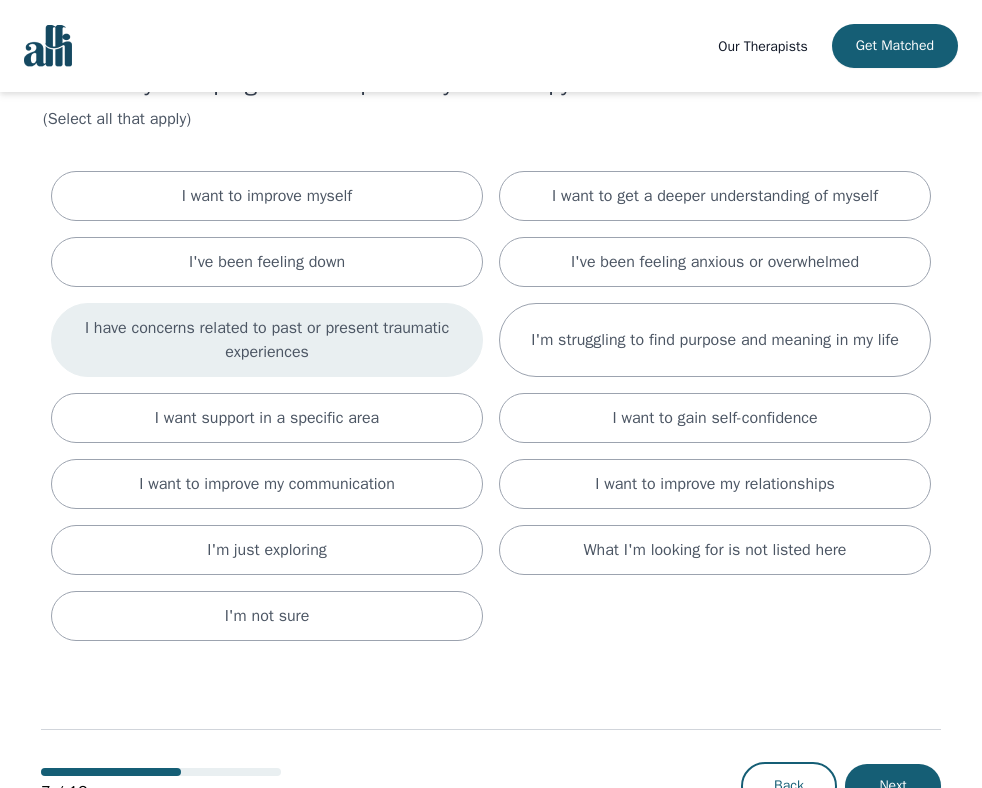 click on "I have concerns related to past or present traumatic experiences" at bounding box center [267, 340] 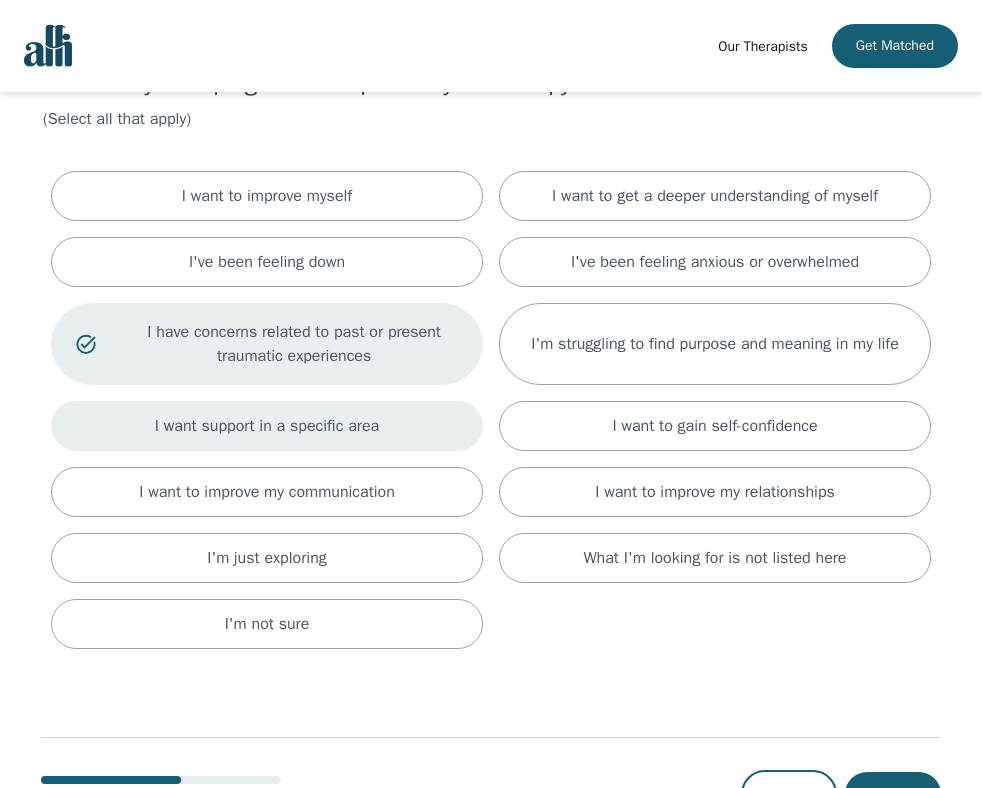click on "I want support in a specific area" at bounding box center [267, 426] 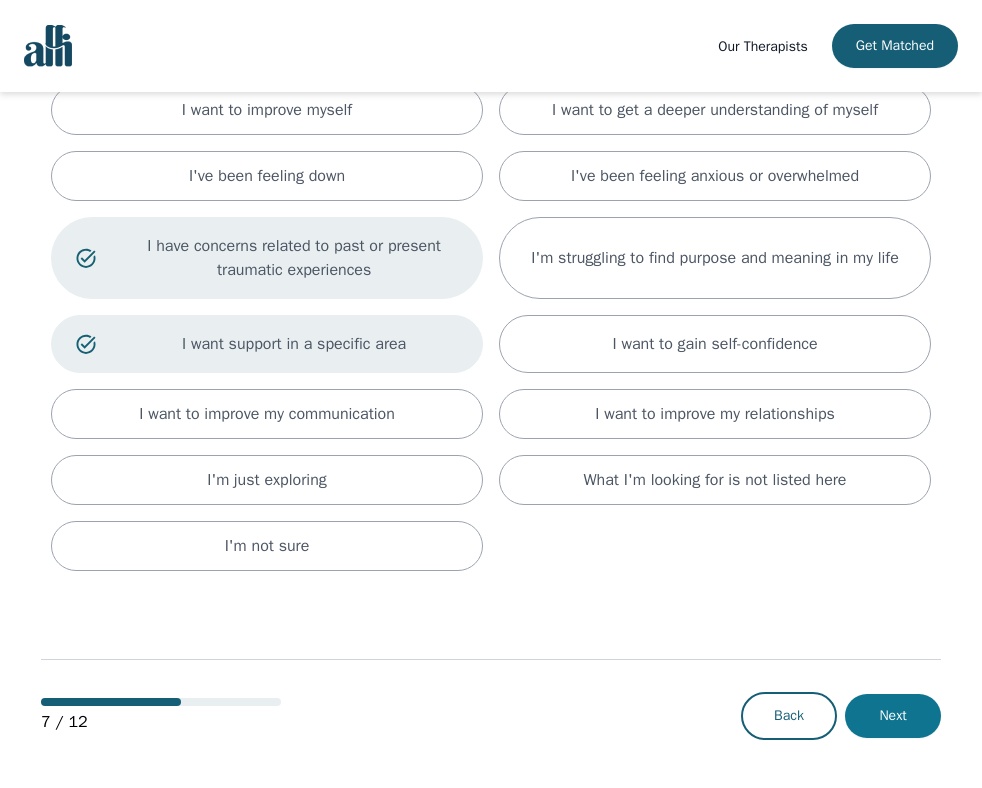 click on "Next" at bounding box center [893, 716] 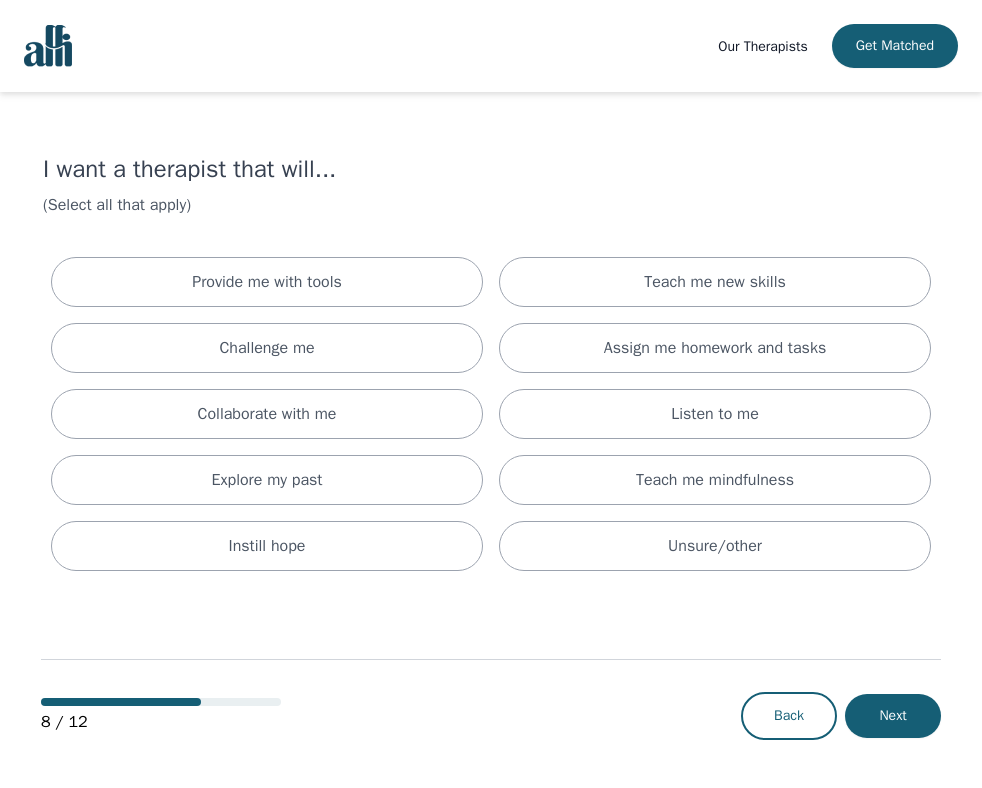 scroll, scrollTop: 0, scrollLeft: 0, axis: both 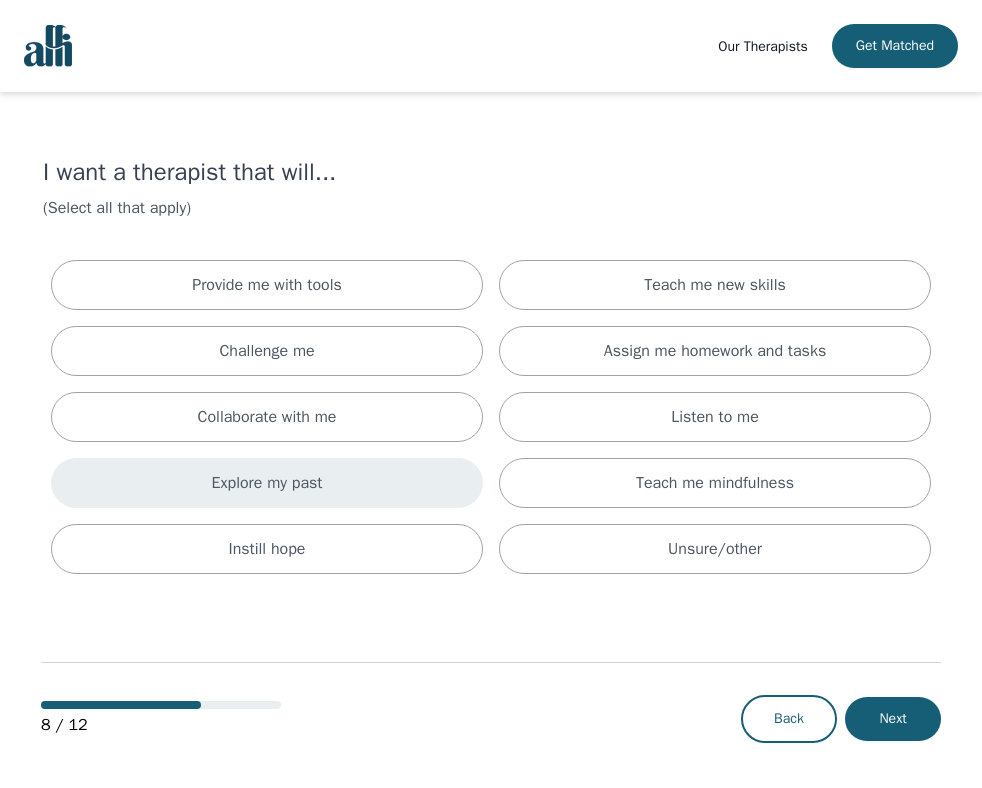 click on "Explore my past" at bounding box center (267, 483) 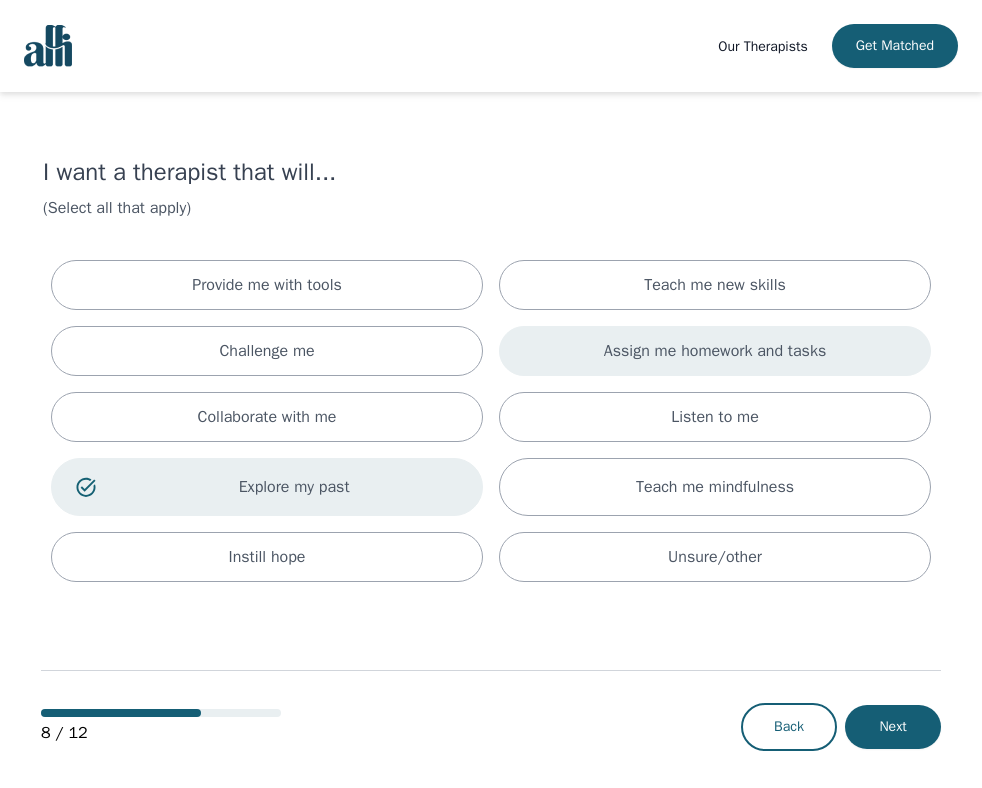 click on "Assign me homework and tasks" at bounding box center (715, 351) 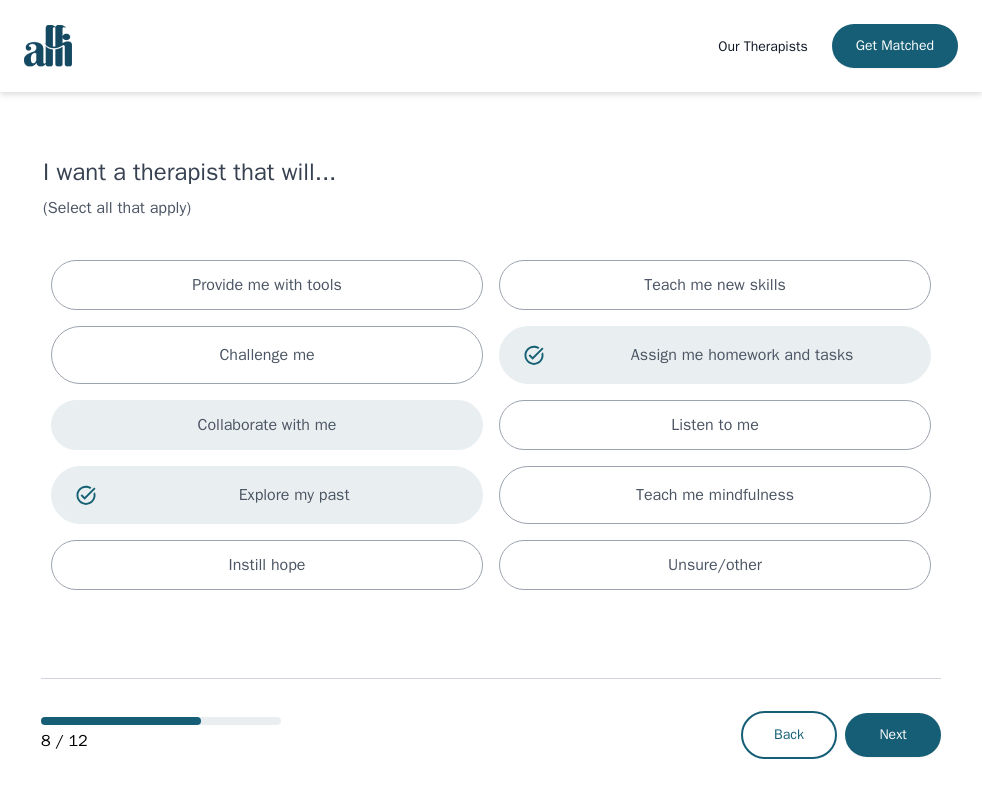 click on "Collaborate with me" at bounding box center [267, 425] 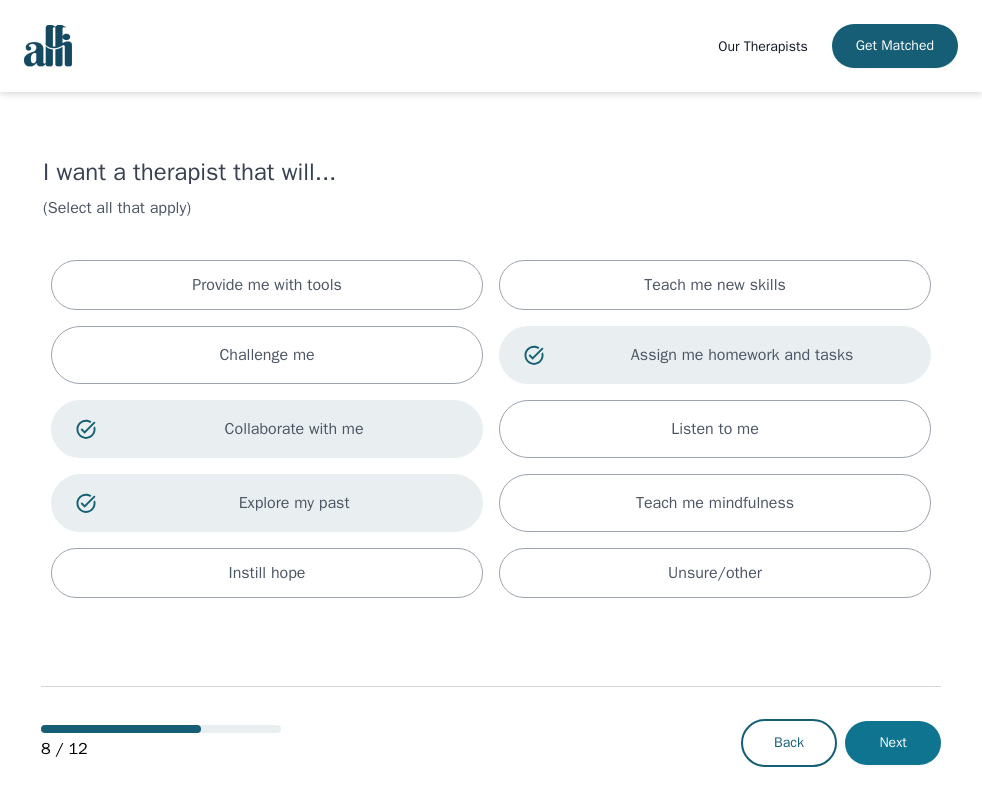 click on "Next" at bounding box center [893, 743] 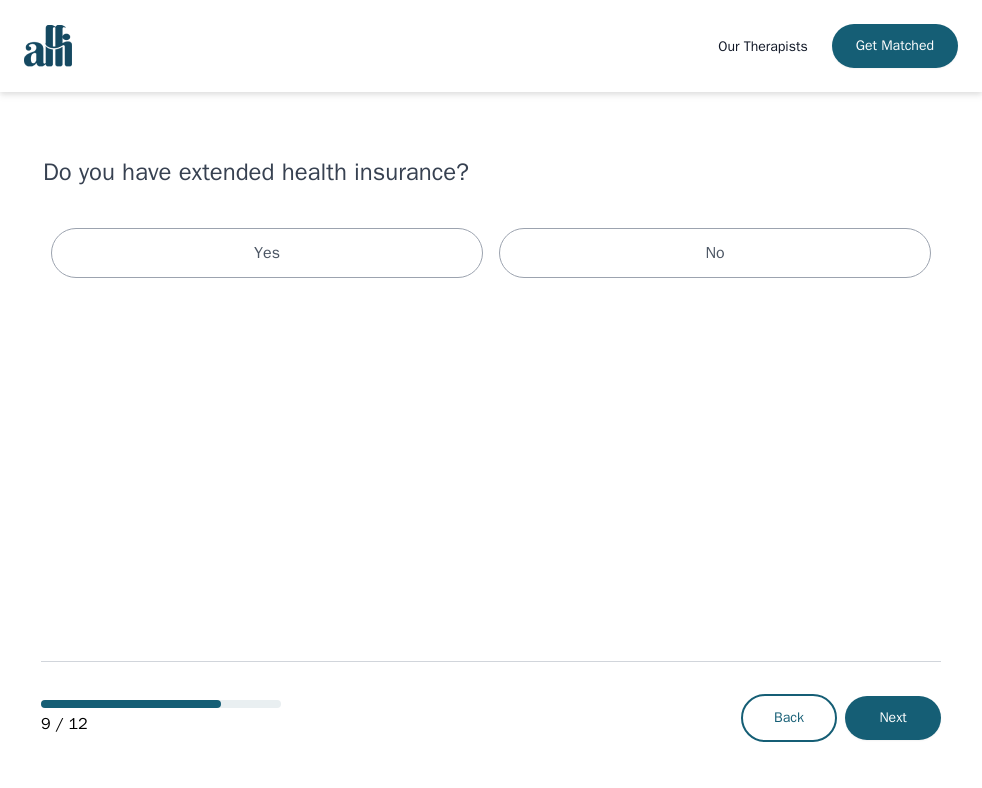 click on "Yes No" at bounding box center [491, 253] 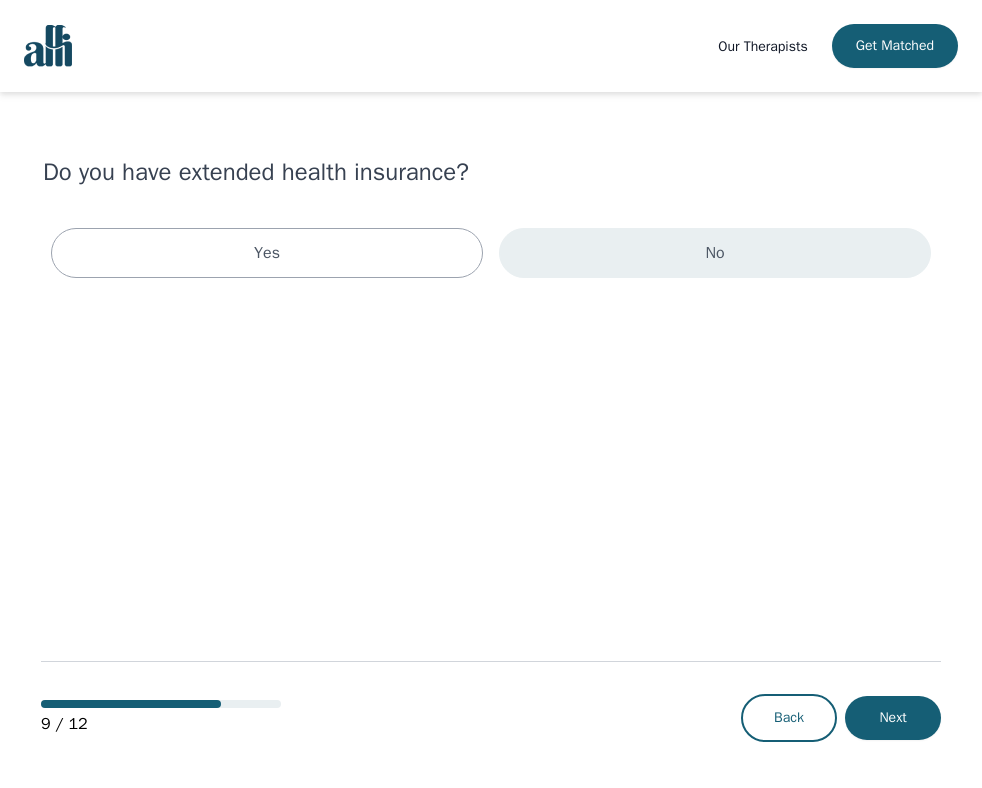 click on "No" at bounding box center (715, 253) 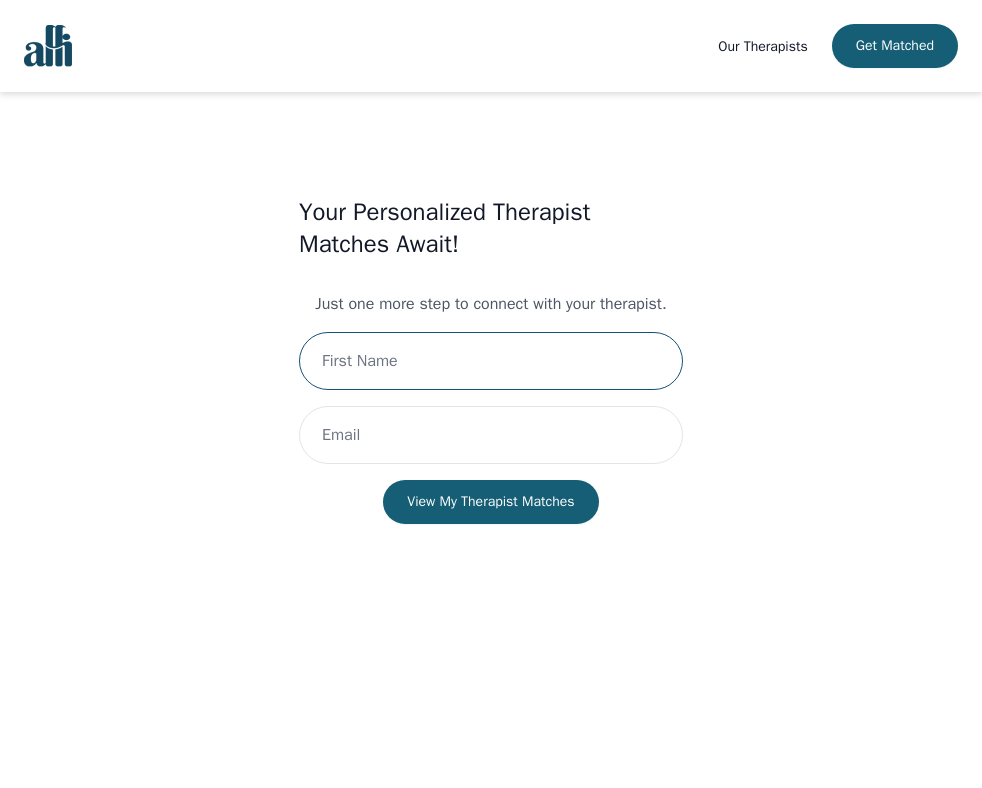 click at bounding box center [491, 361] 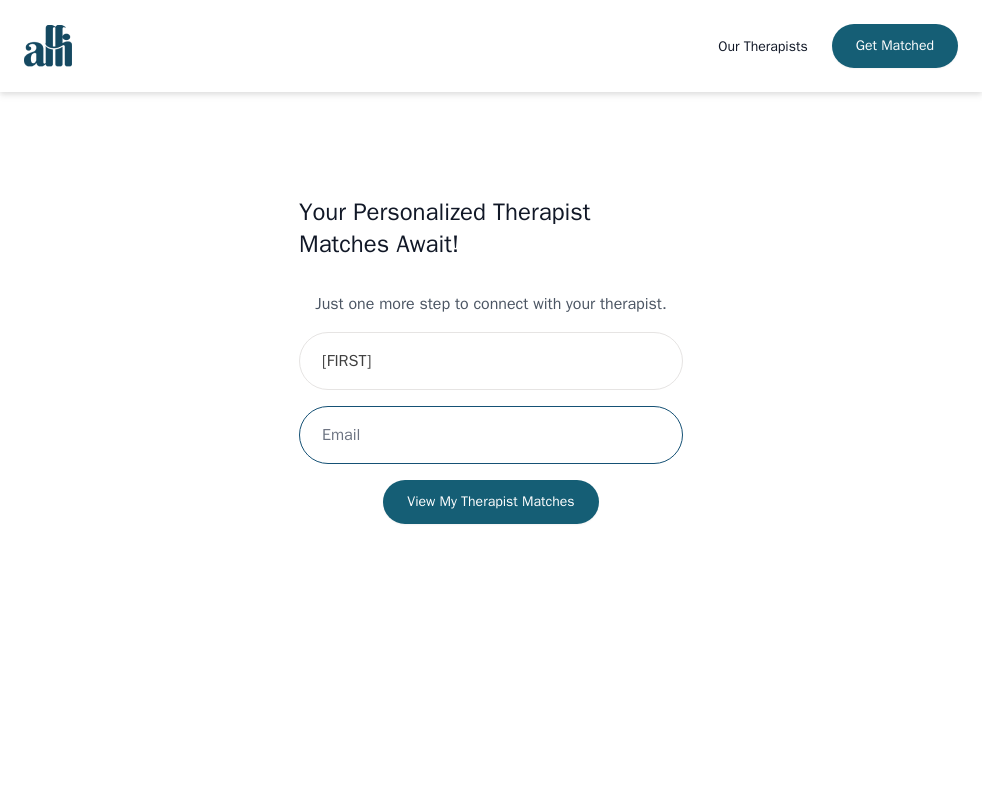 click at bounding box center (491, 435) 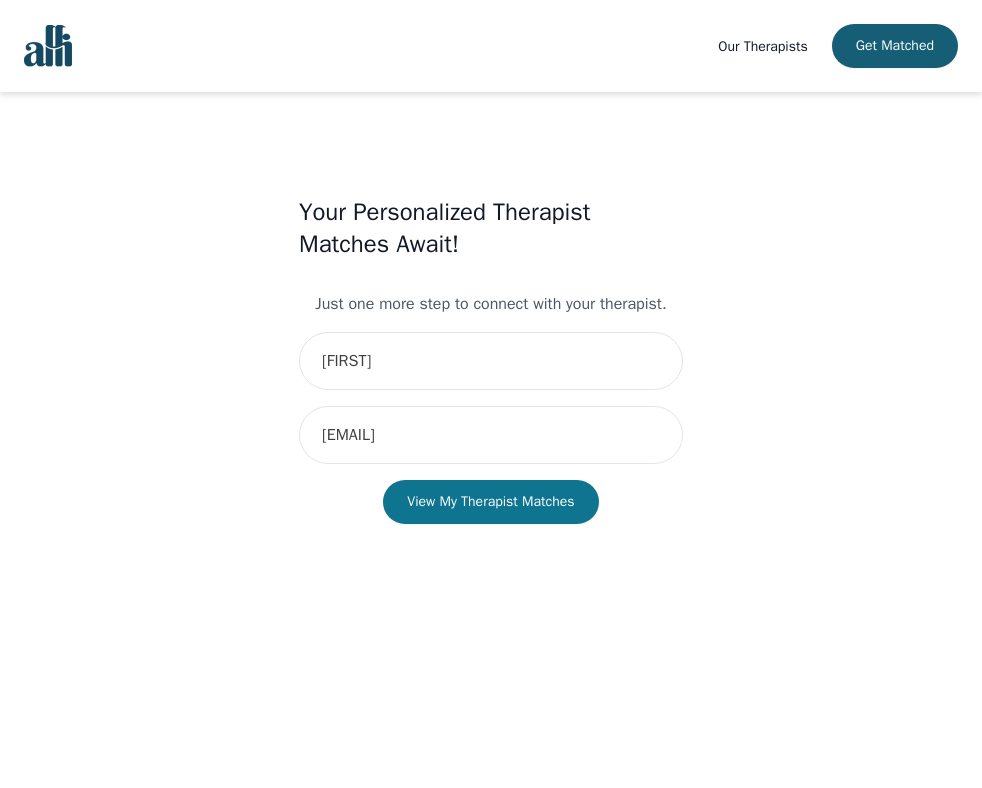 click on "View My Therapist Matches" at bounding box center (490, 502) 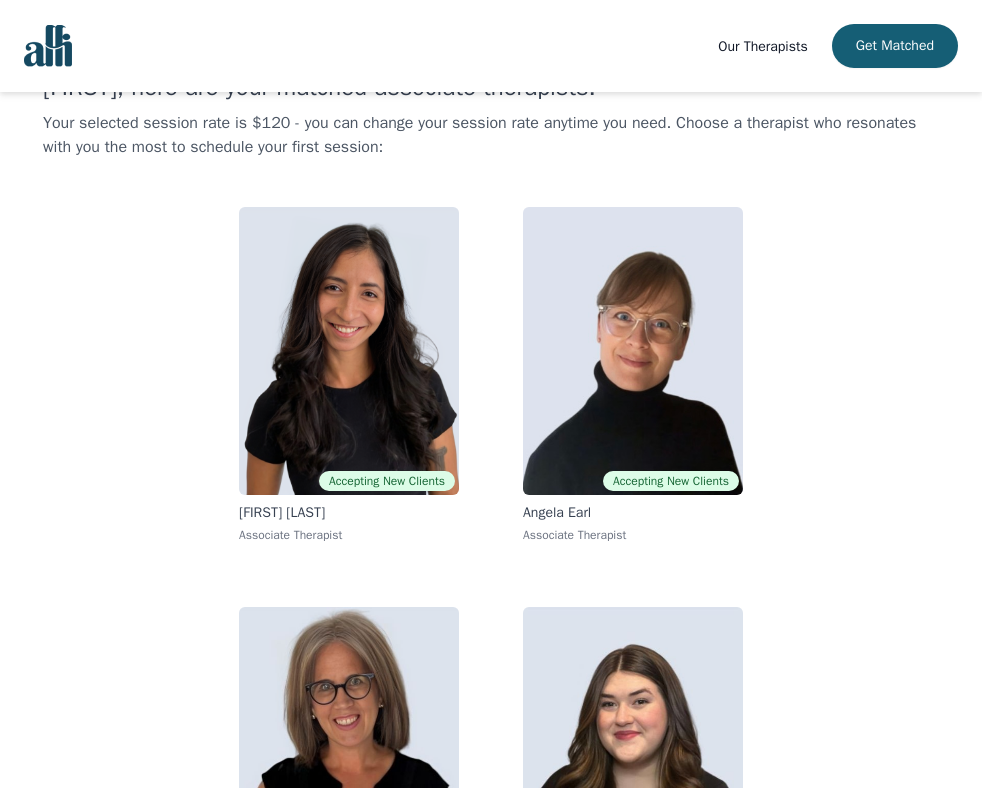 scroll, scrollTop: 0, scrollLeft: 0, axis: both 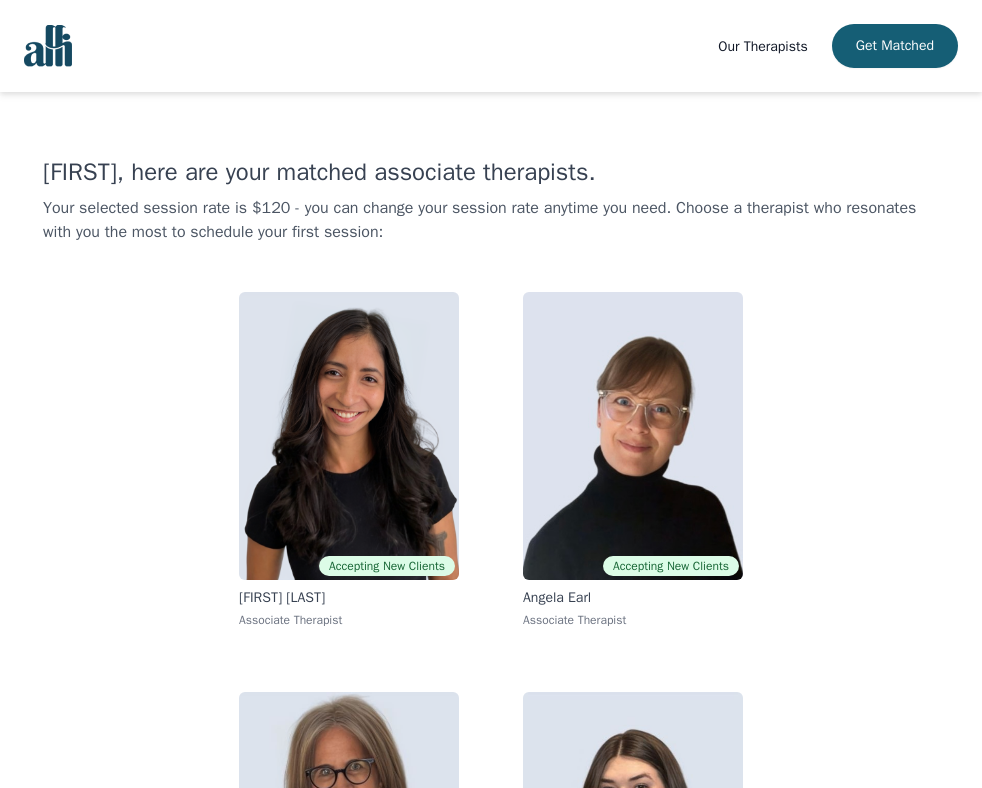 click at bounding box center [48, 46] 